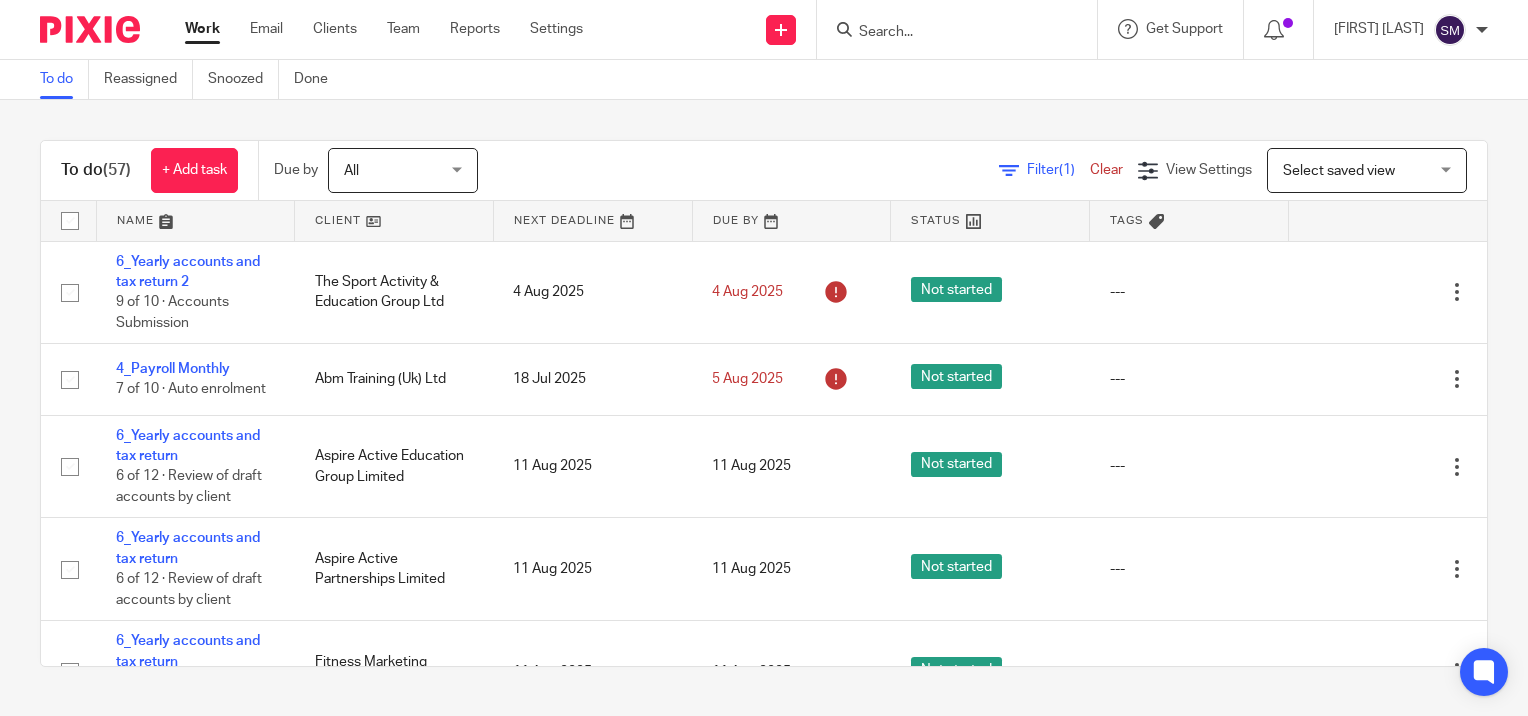 scroll, scrollTop: 0, scrollLeft: 0, axis: both 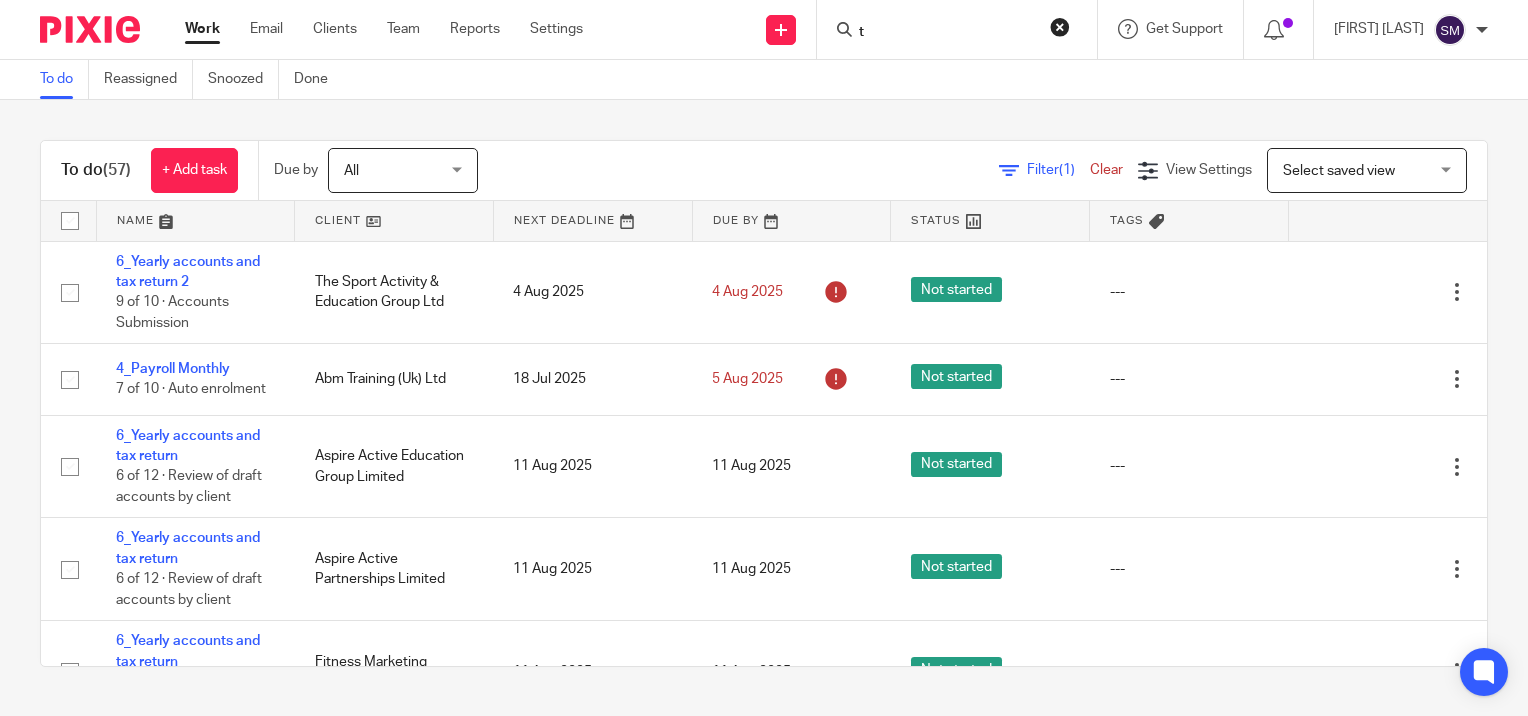 click on "t" at bounding box center [947, 33] 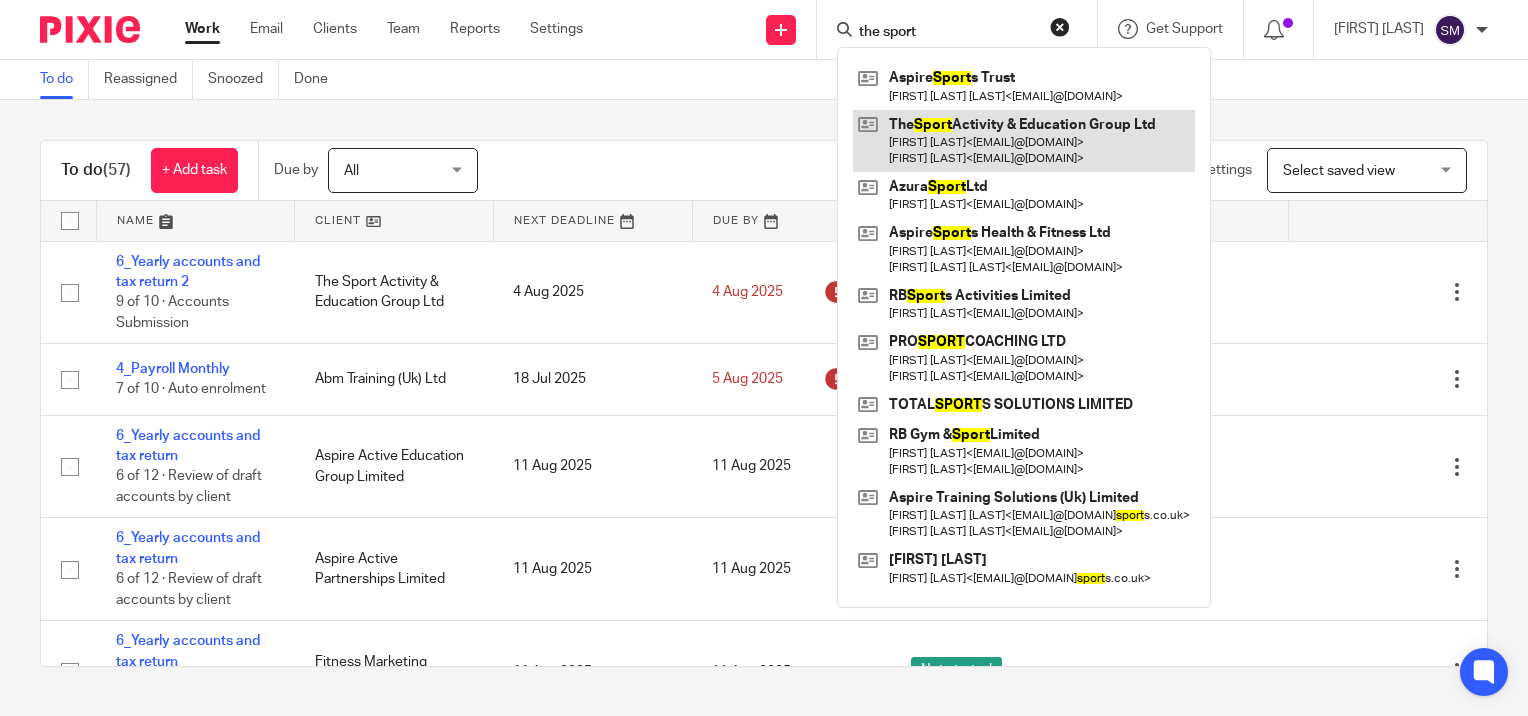 type on "the sport" 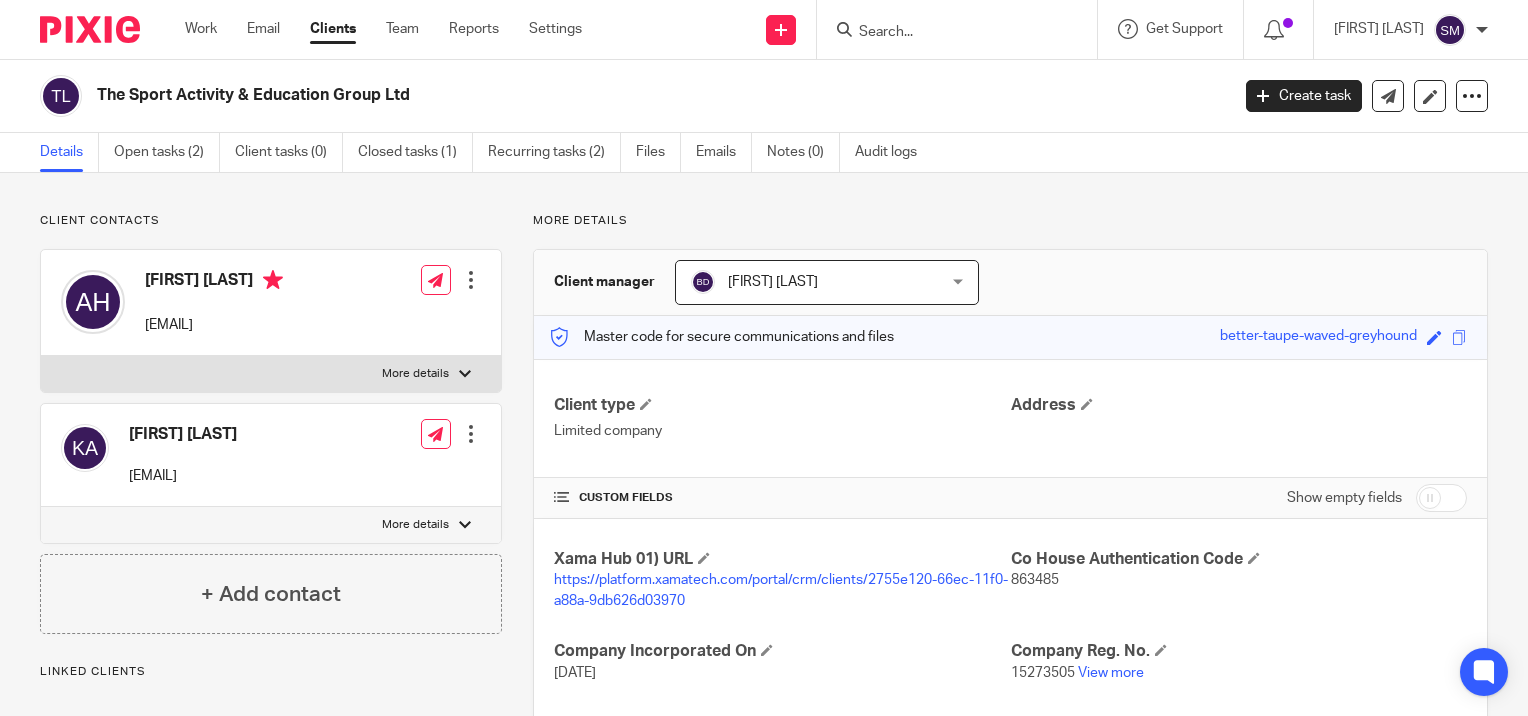 scroll, scrollTop: 0, scrollLeft: 0, axis: both 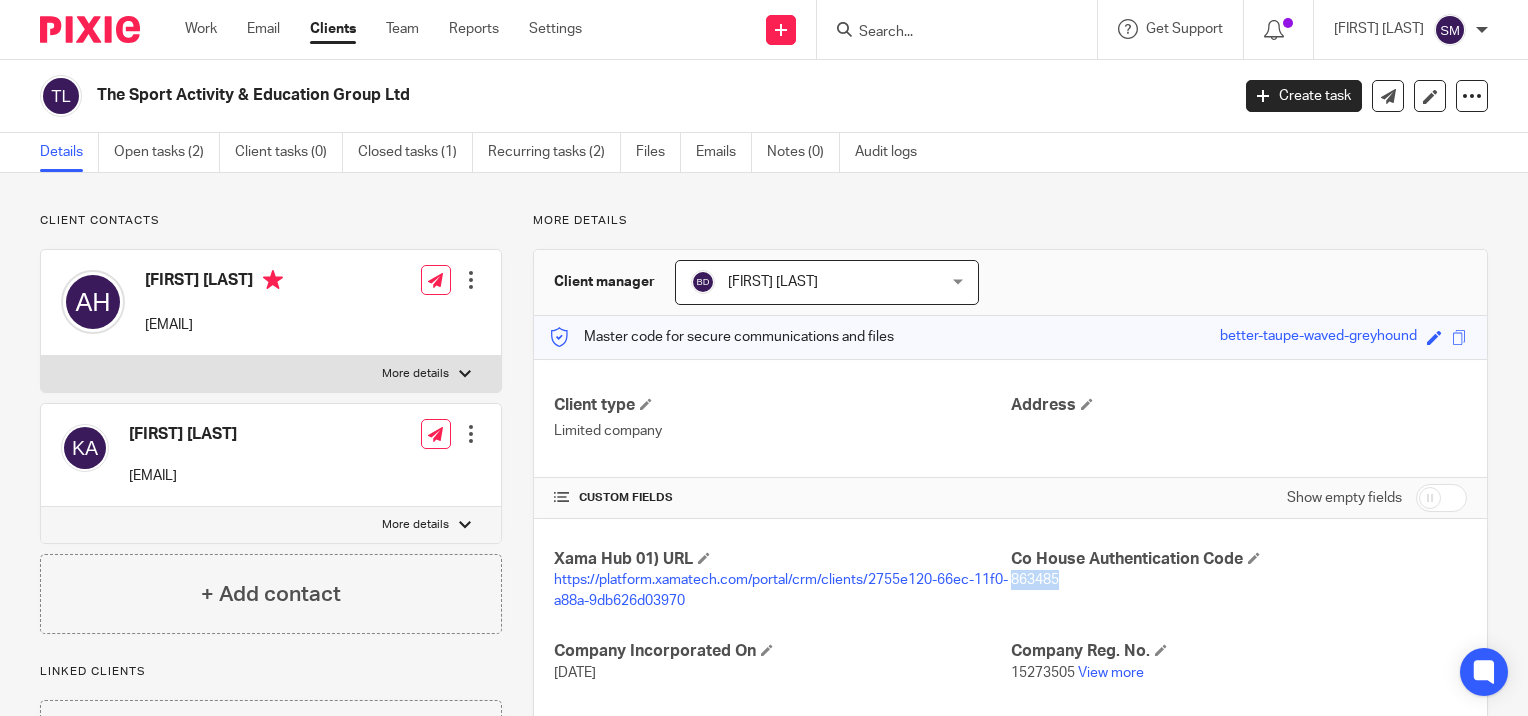 drag, startPoint x: 1060, startPoint y: 580, endPoint x: 1004, endPoint y: 577, distance: 56.0803 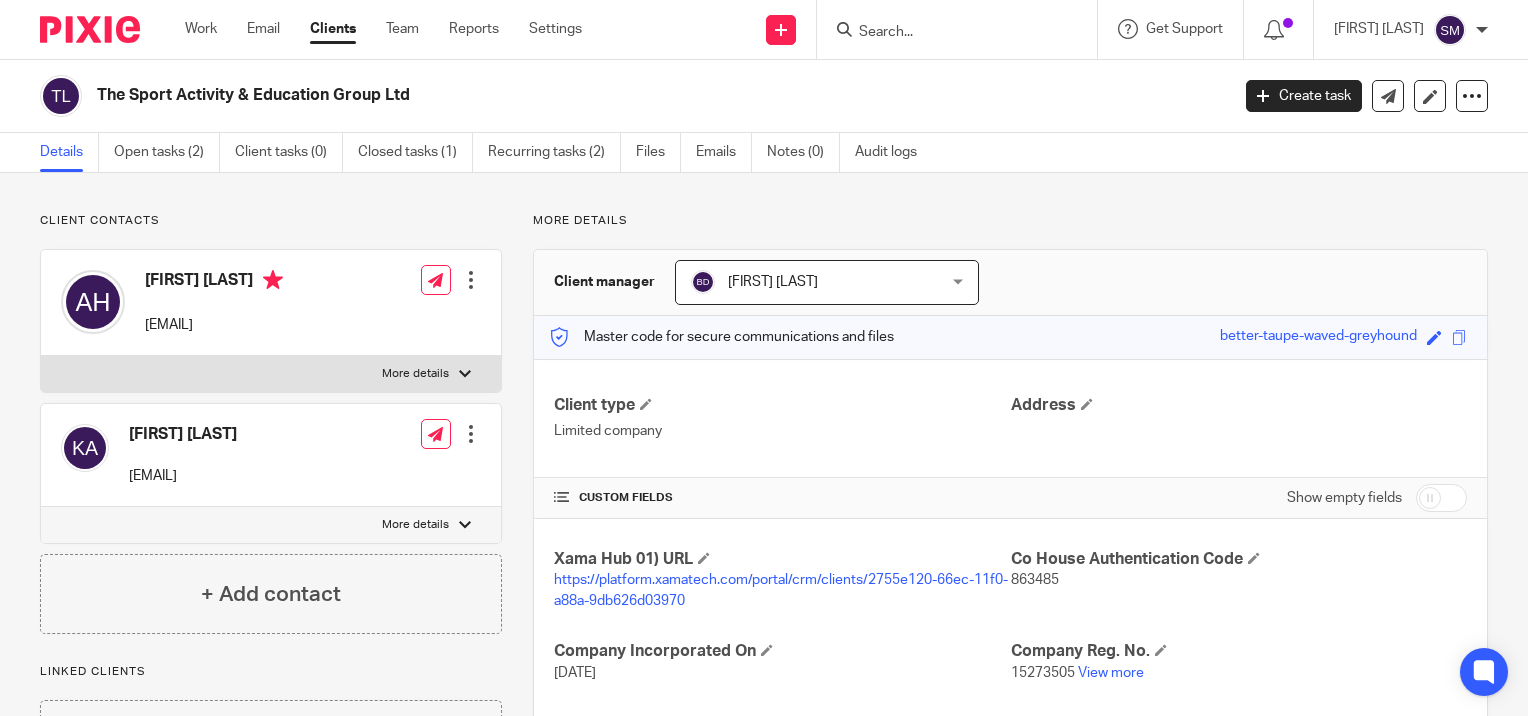 click at bounding box center (947, 33) 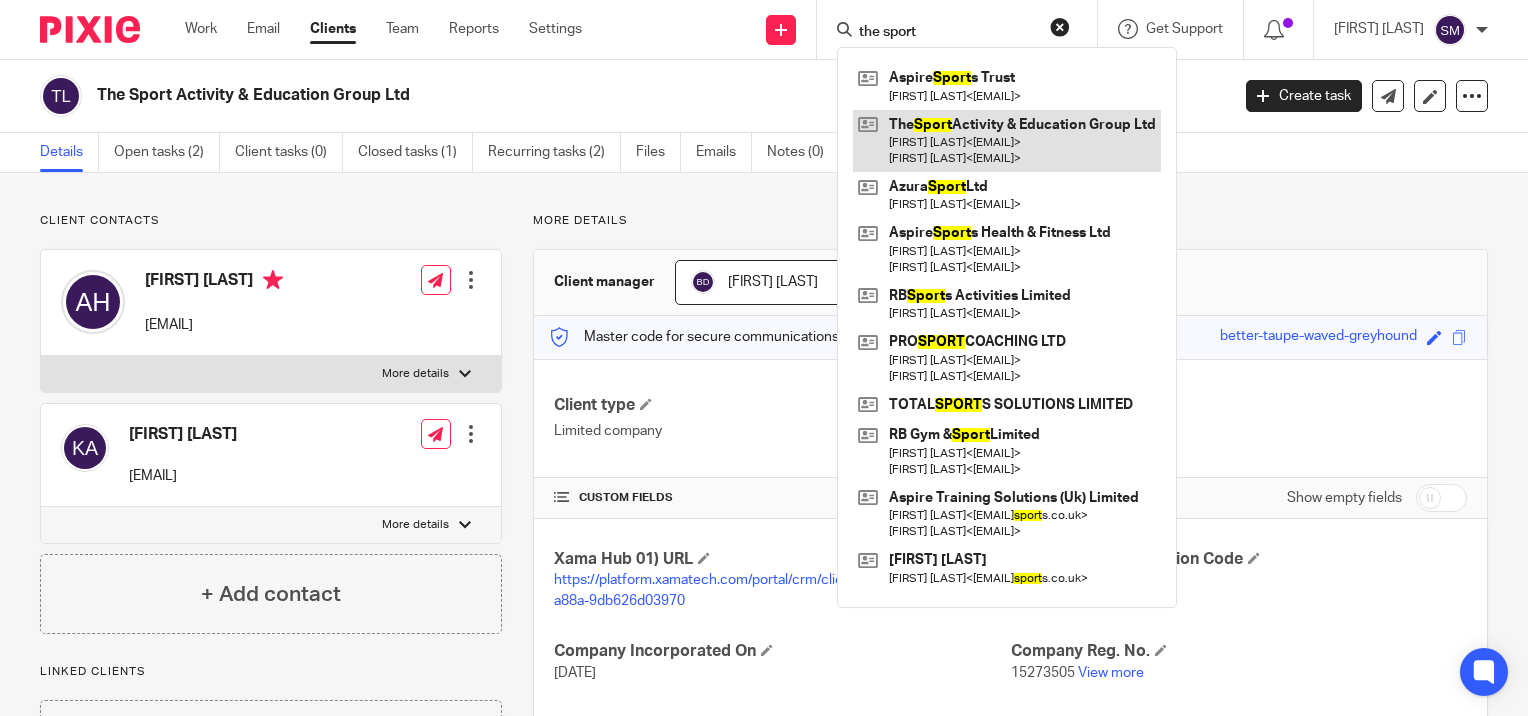 type on "the sport" 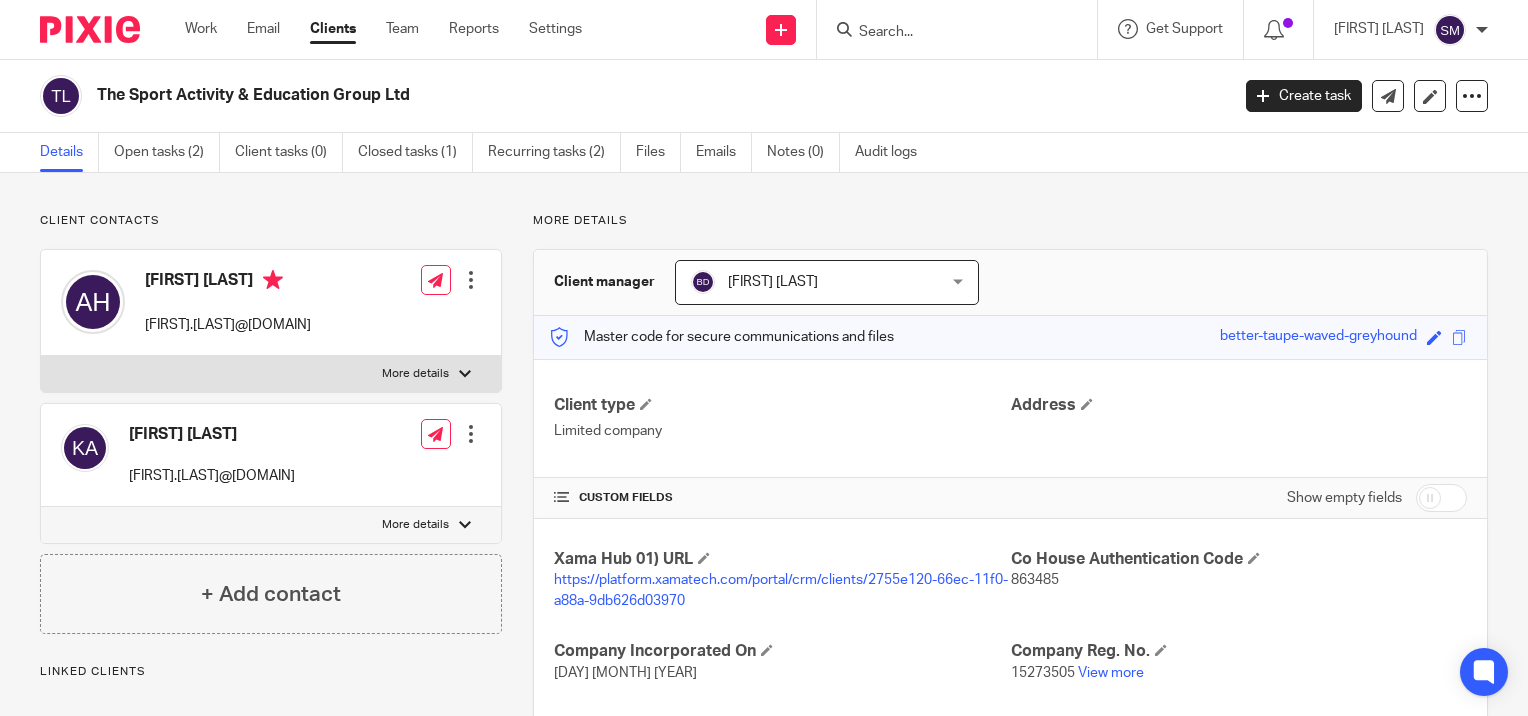scroll, scrollTop: 0, scrollLeft: 0, axis: both 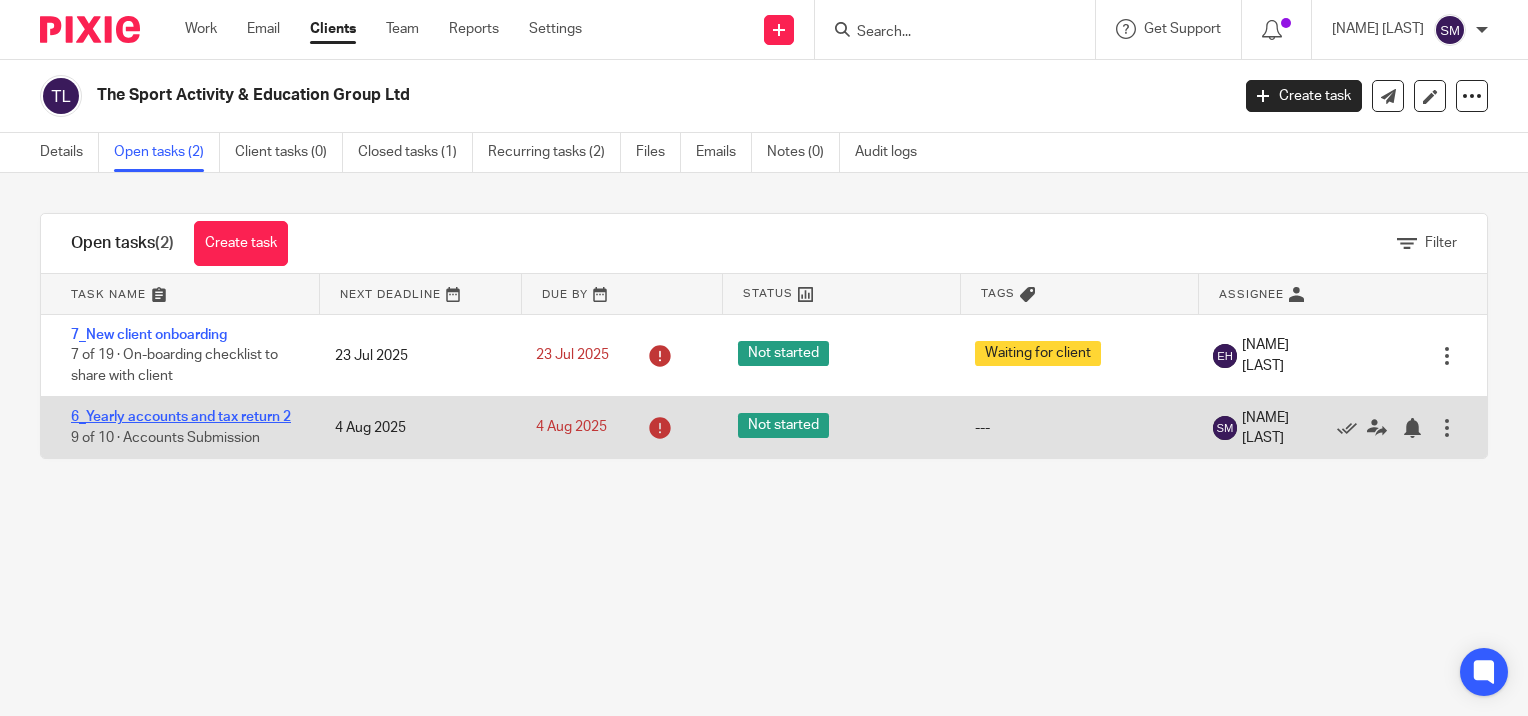 click on "6_Yearly accounts and tax return 2" at bounding box center [181, 417] 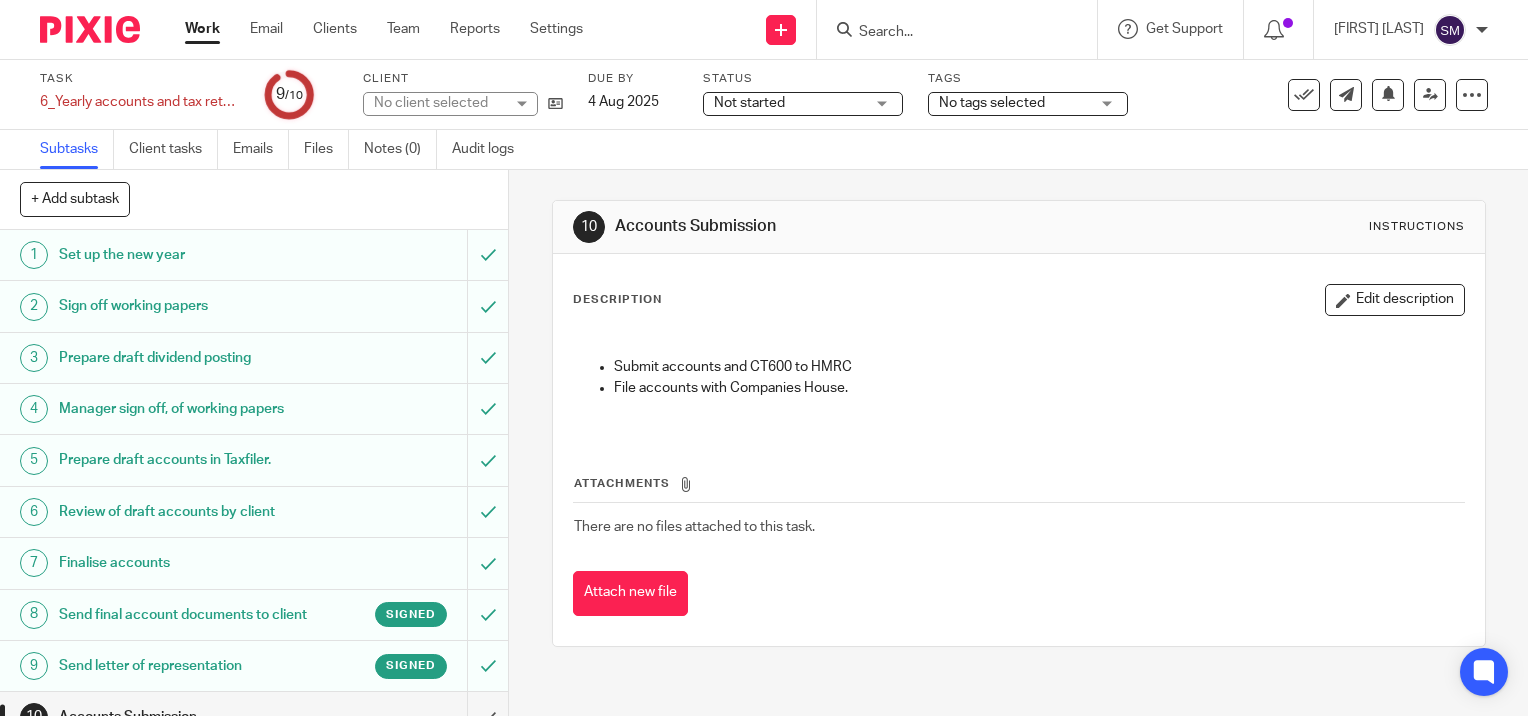 scroll, scrollTop: 0, scrollLeft: 0, axis: both 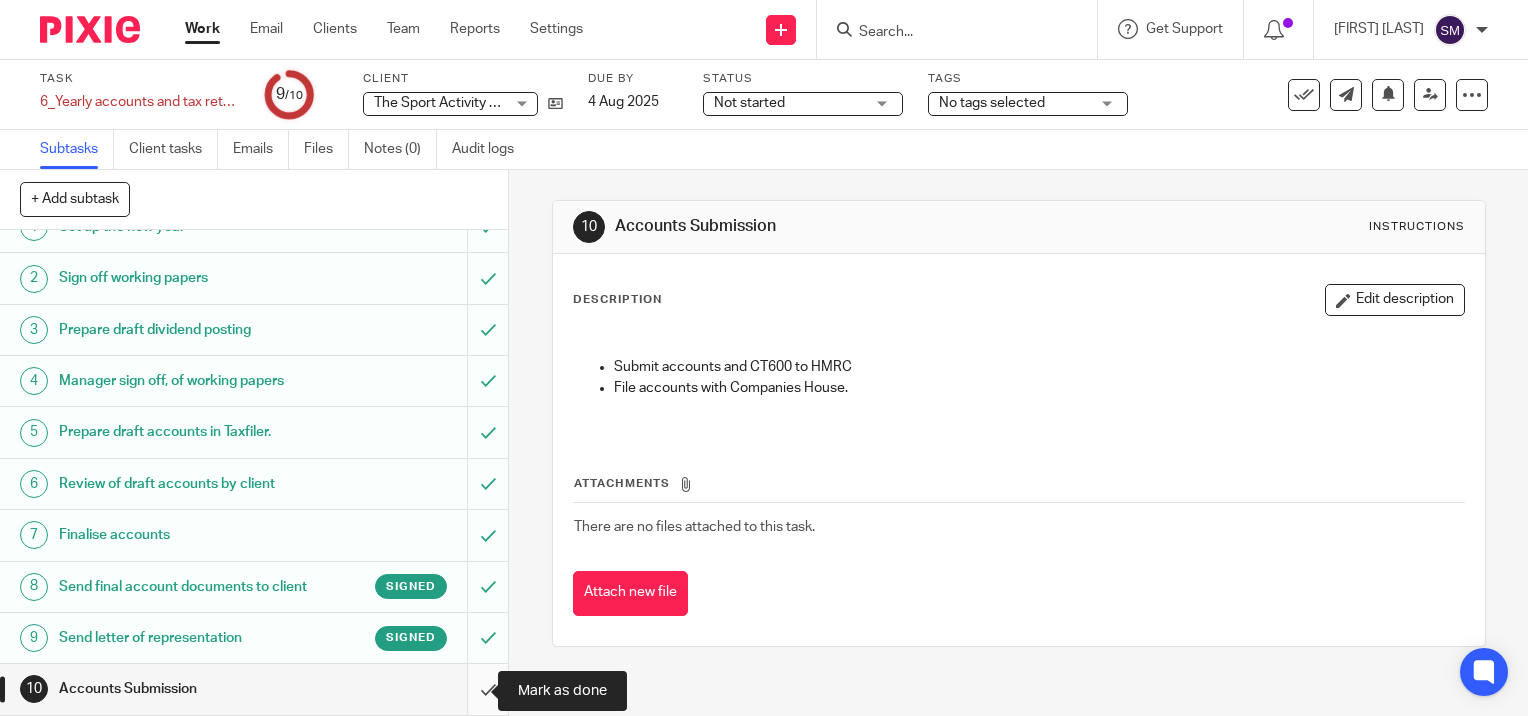 click at bounding box center [254, 689] 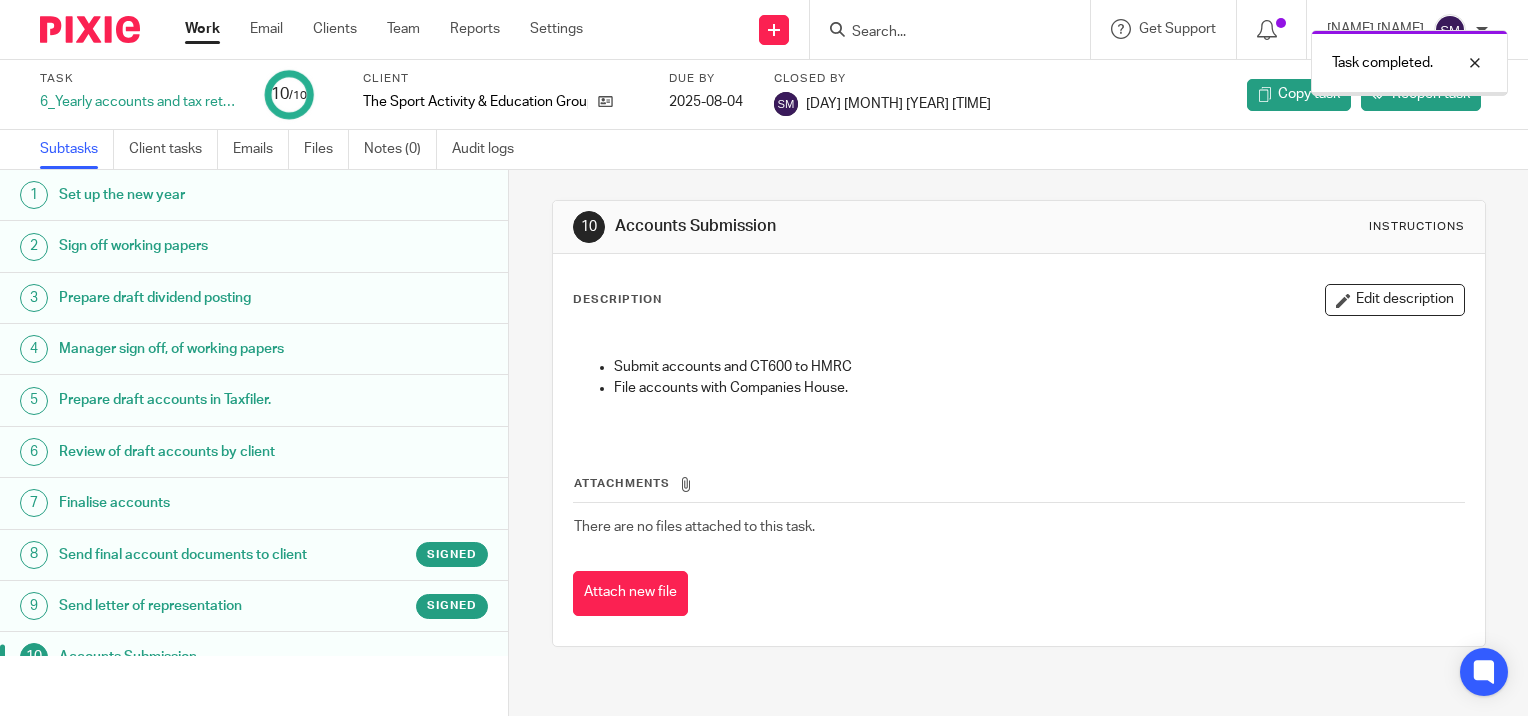 scroll, scrollTop: 0, scrollLeft: 0, axis: both 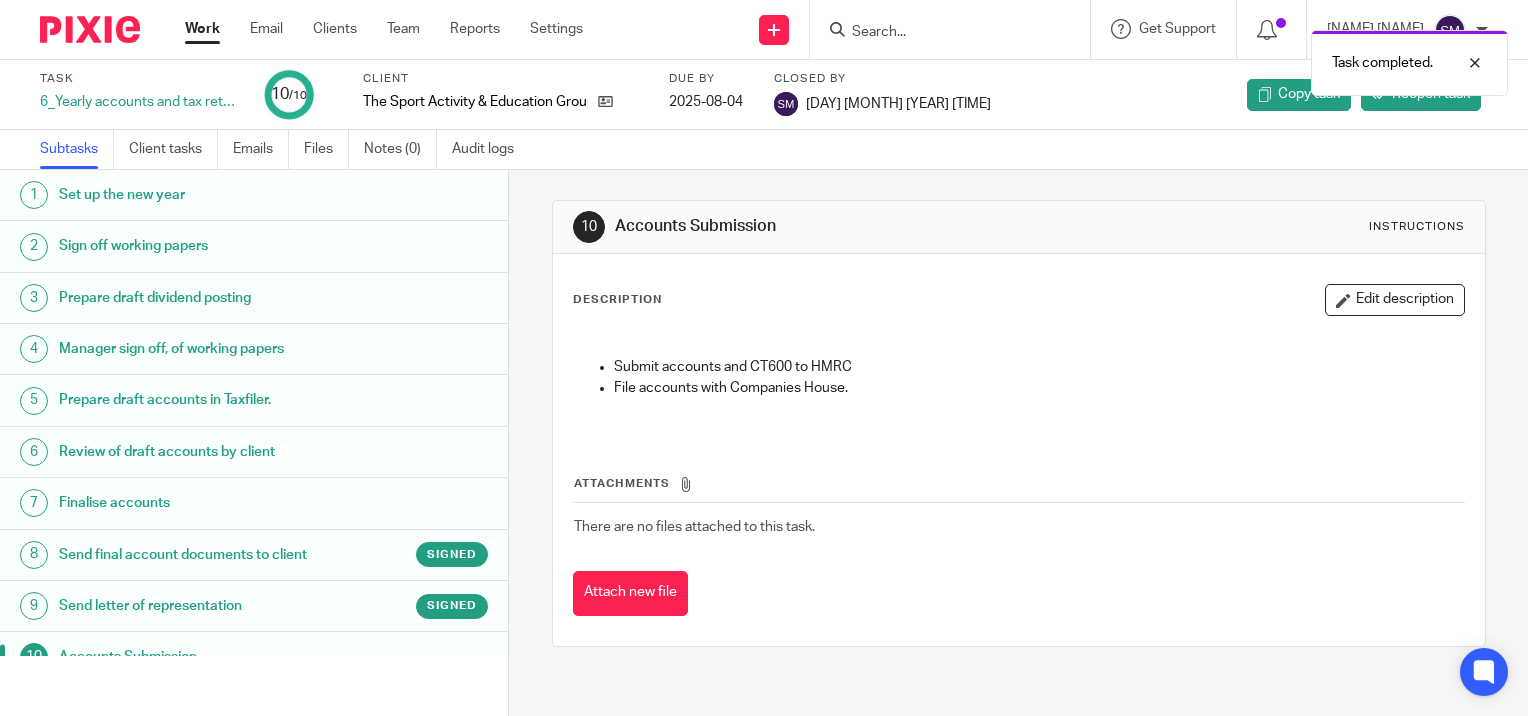 click on "Work" at bounding box center (202, 29) 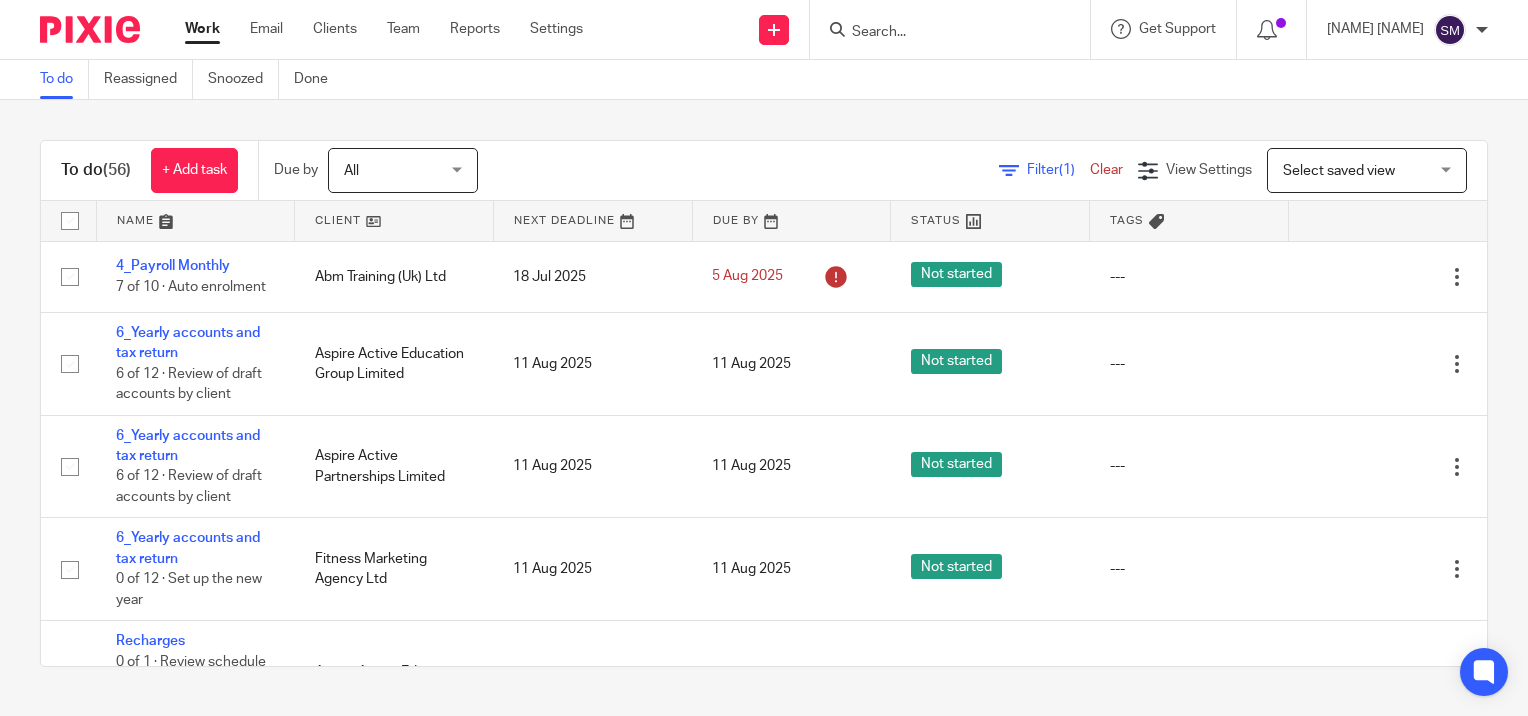 scroll, scrollTop: 0, scrollLeft: 0, axis: both 